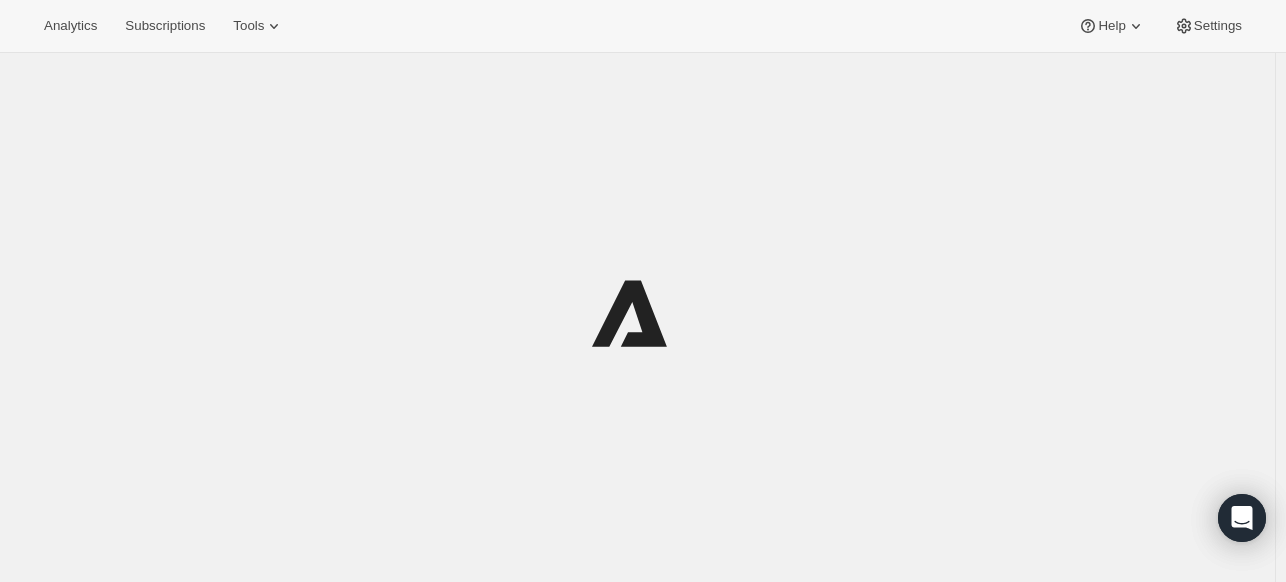 scroll, scrollTop: 0, scrollLeft: 0, axis: both 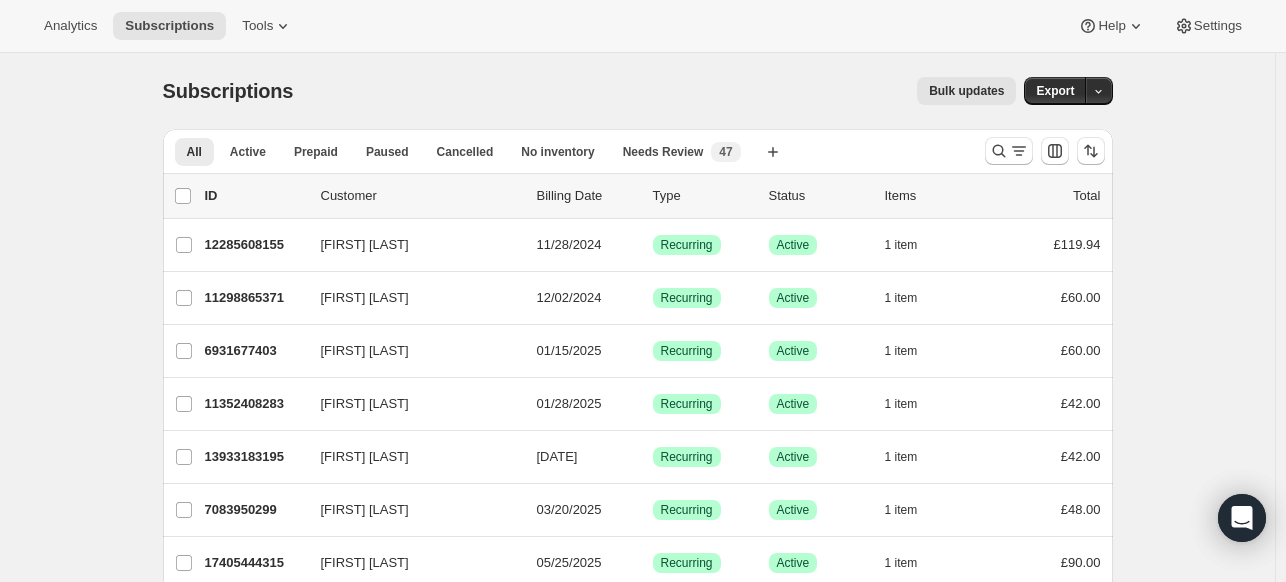 drag, startPoint x: 1279, startPoint y: 155, endPoint x: 1239, endPoint y: 166, distance: 41.484936 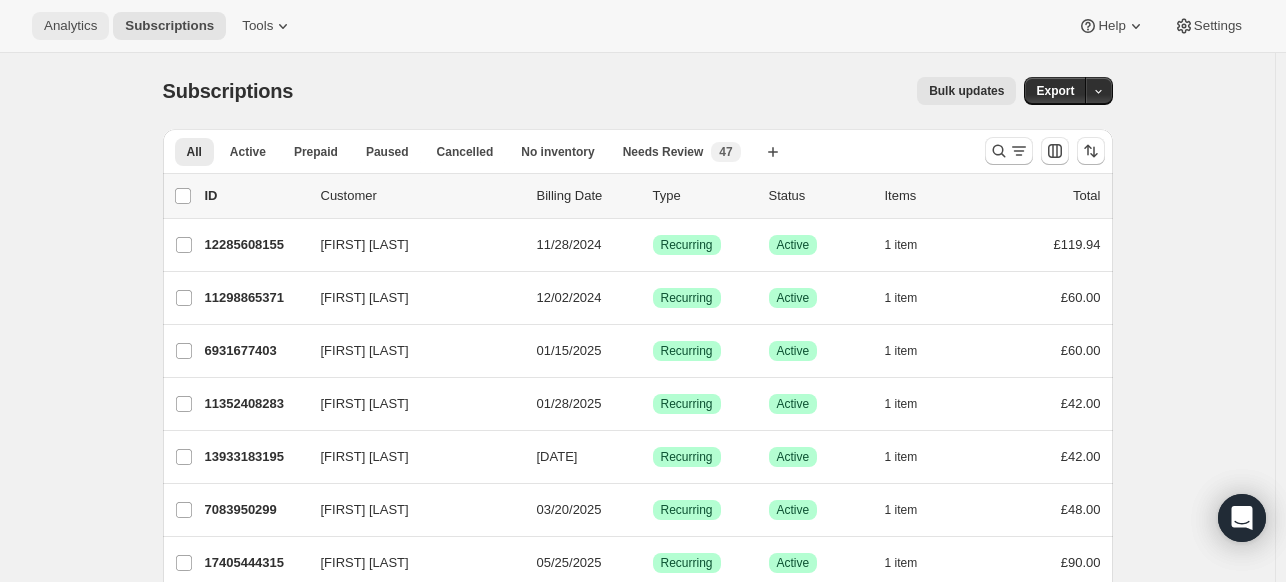 click on "Analytics" at bounding box center (70, 26) 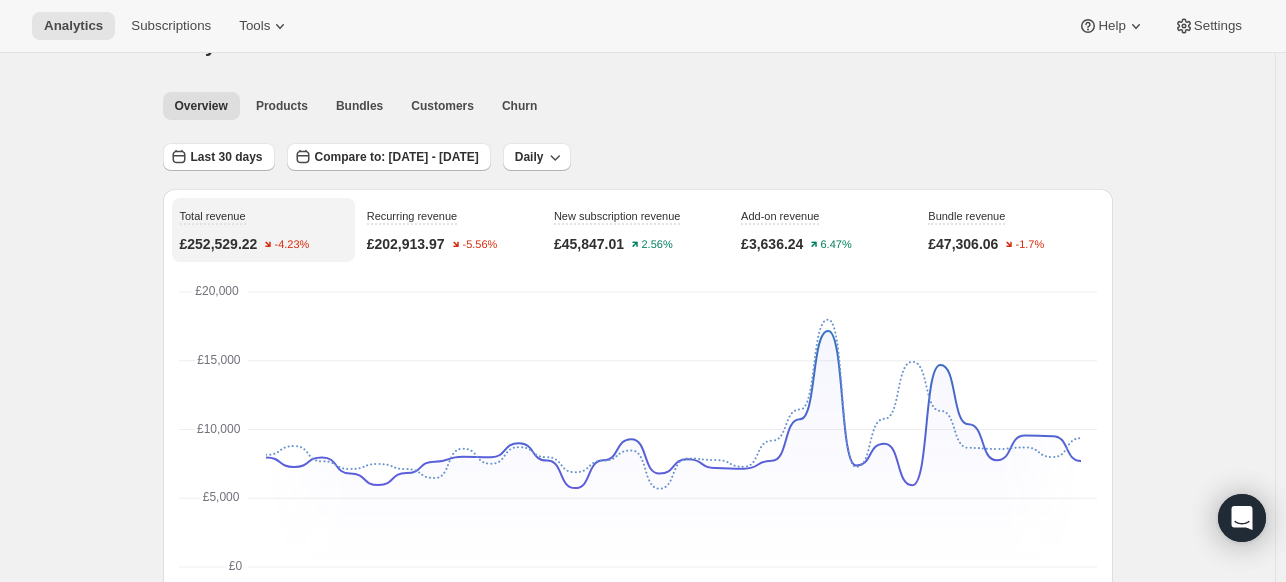 scroll, scrollTop: 0, scrollLeft: 0, axis: both 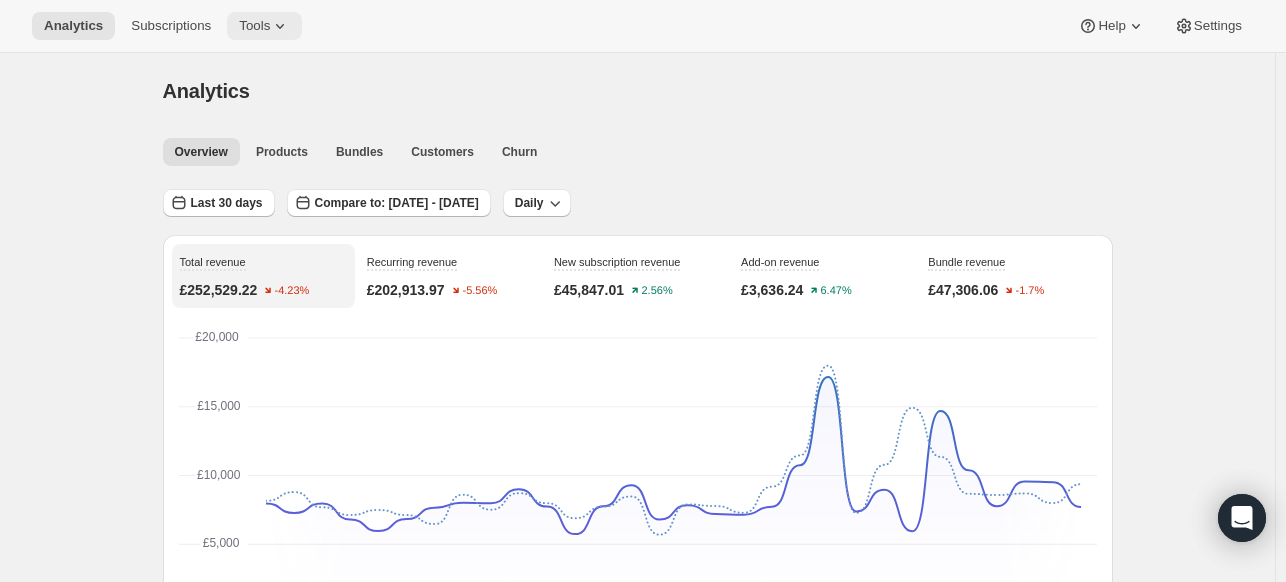 click on "Tools" at bounding box center (254, 26) 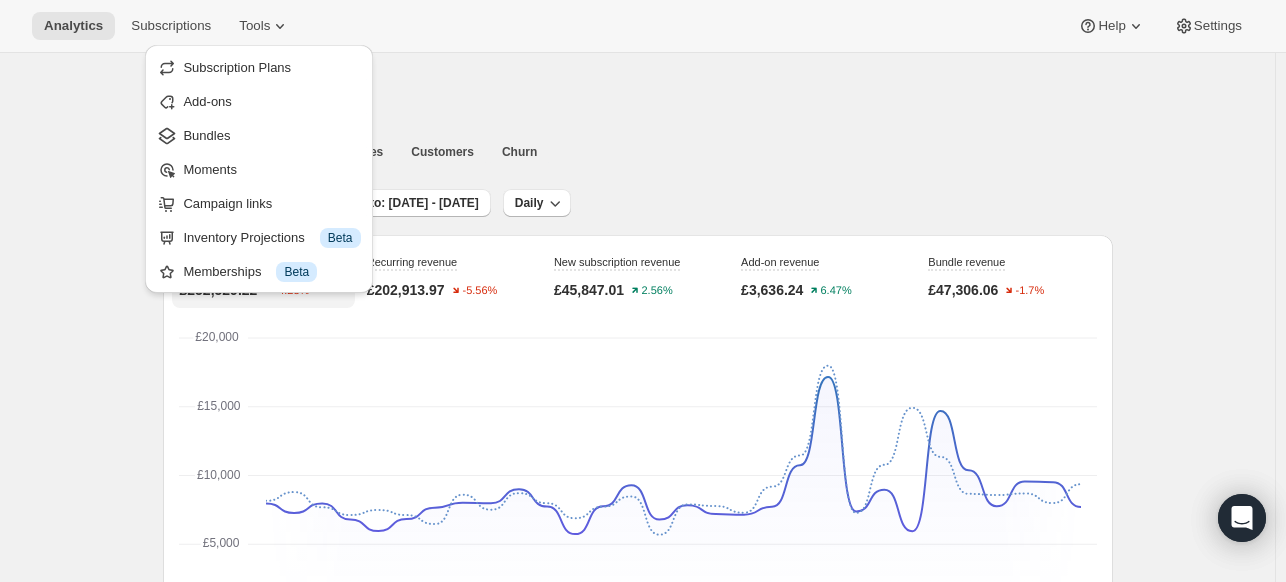 click on "Moments" at bounding box center (258, 169) 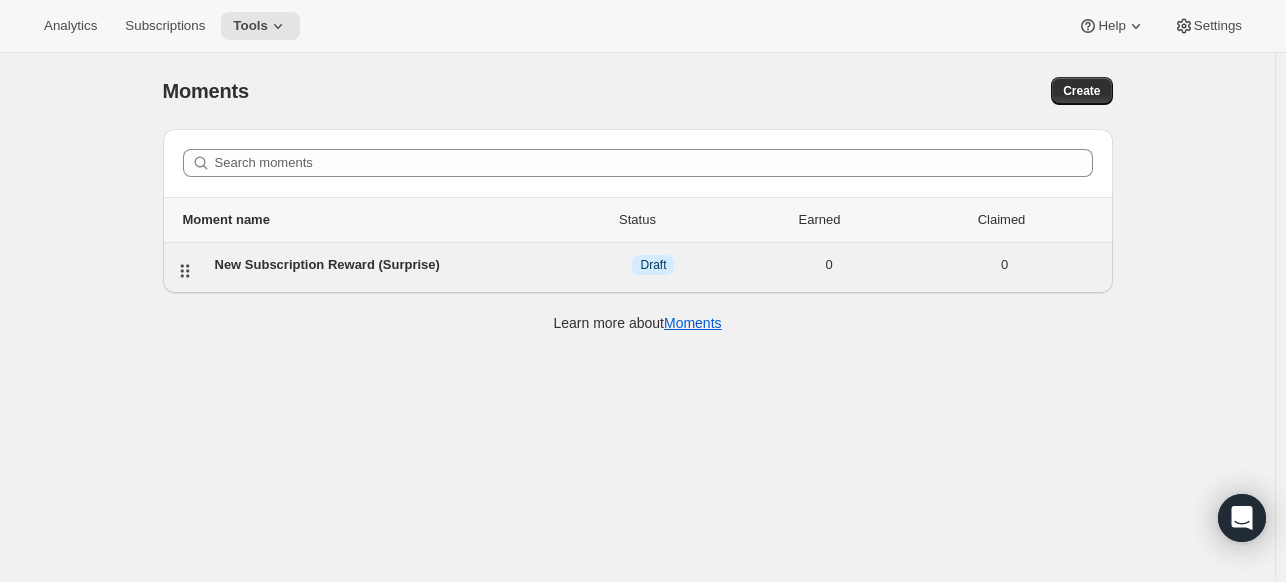 click on "New Subscription Reward (Surprise)" at bounding box center (390, 265) 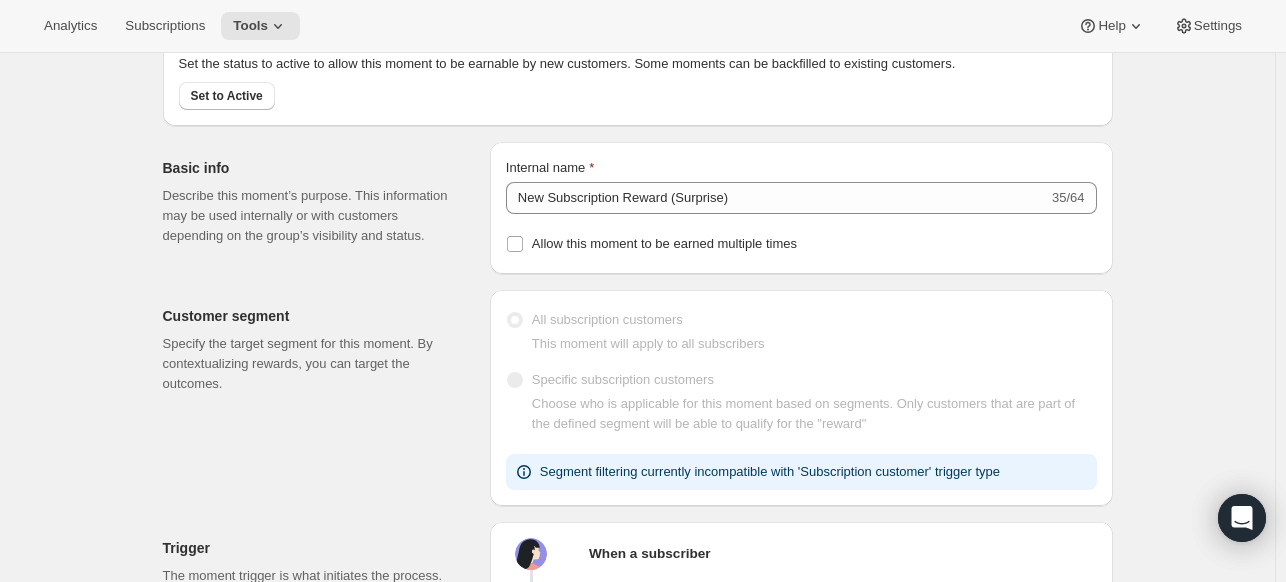 scroll, scrollTop: 200, scrollLeft: 0, axis: vertical 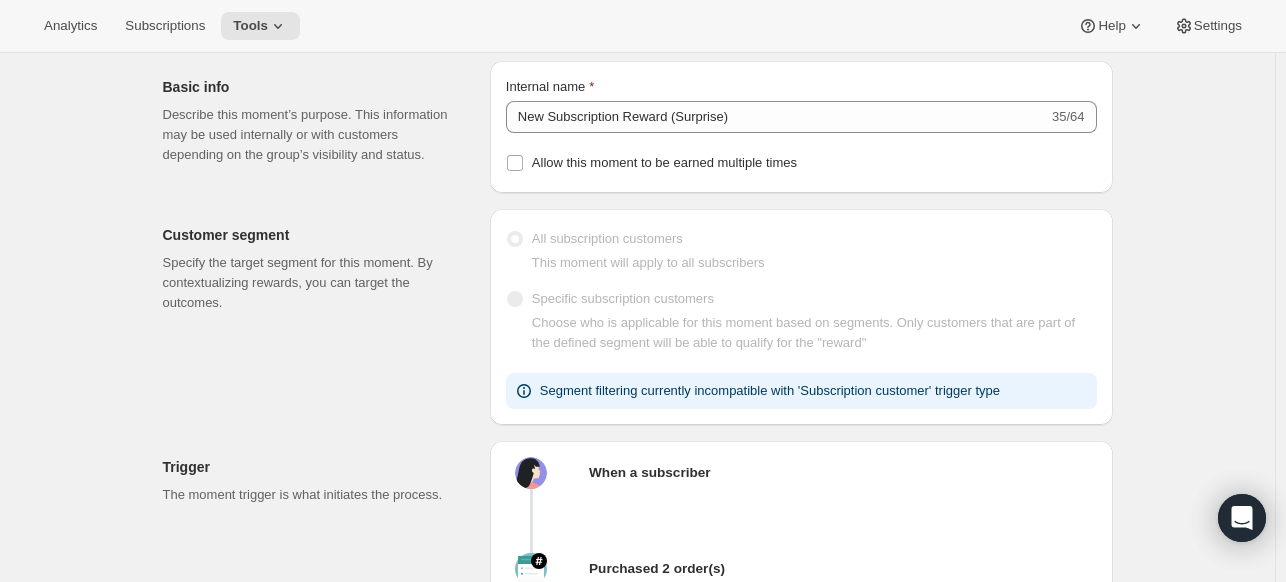 click on "Internal name New Subscription Reward (Surprise) 35/64 Allow this moment to be earned multiple times" at bounding box center [801, 127] 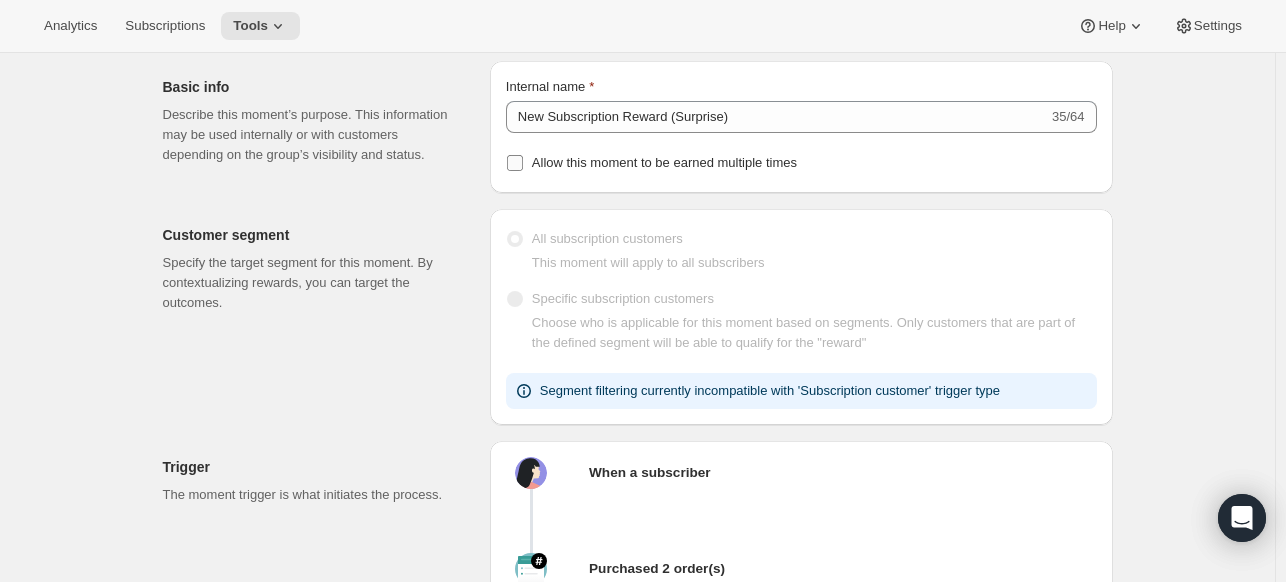 click on "Allow this moment to be earned multiple times" at bounding box center (664, 162) 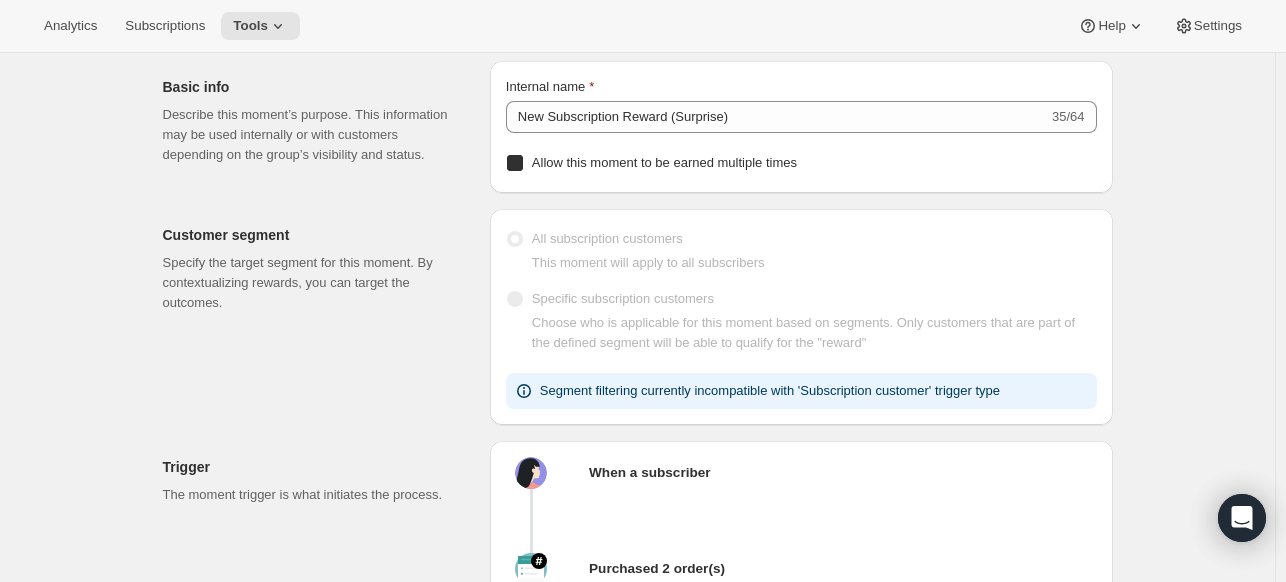 checkbox on "true" 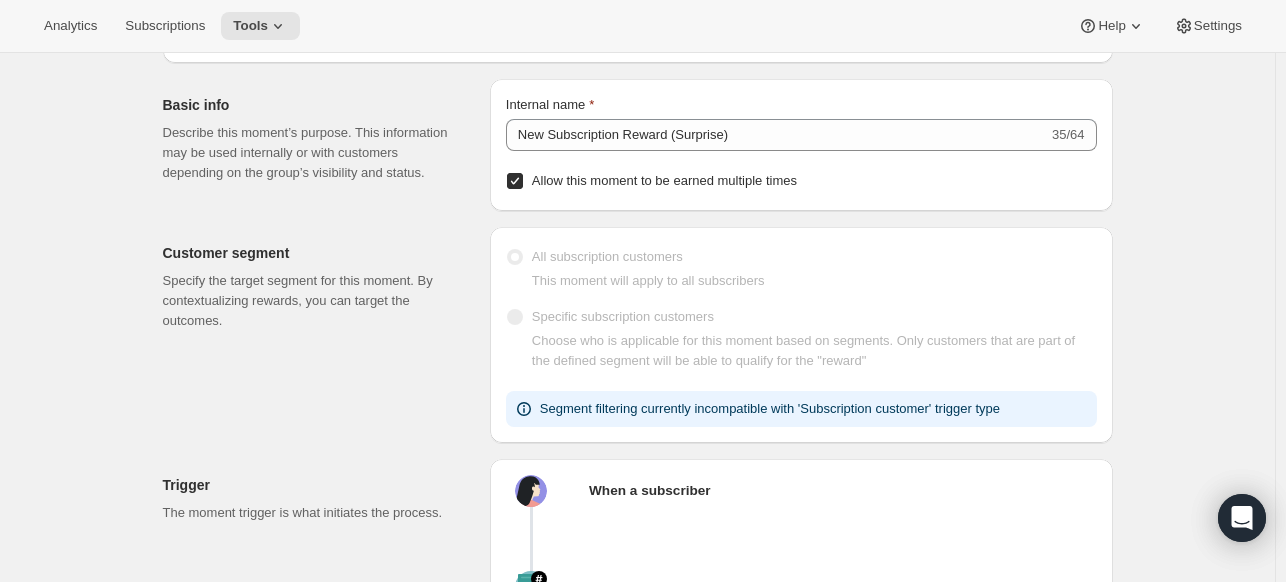 scroll, scrollTop: 300, scrollLeft: 0, axis: vertical 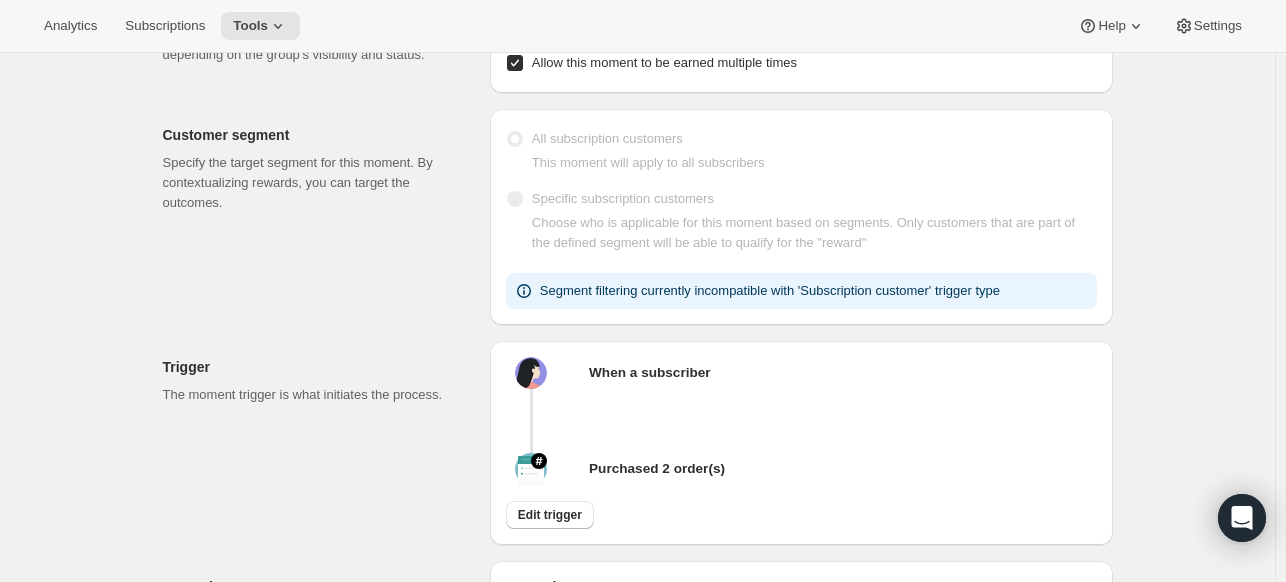 click on "Segment filtering currently incompatible with 'Subscription customer' trigger type" at bounding box center (770, 291) 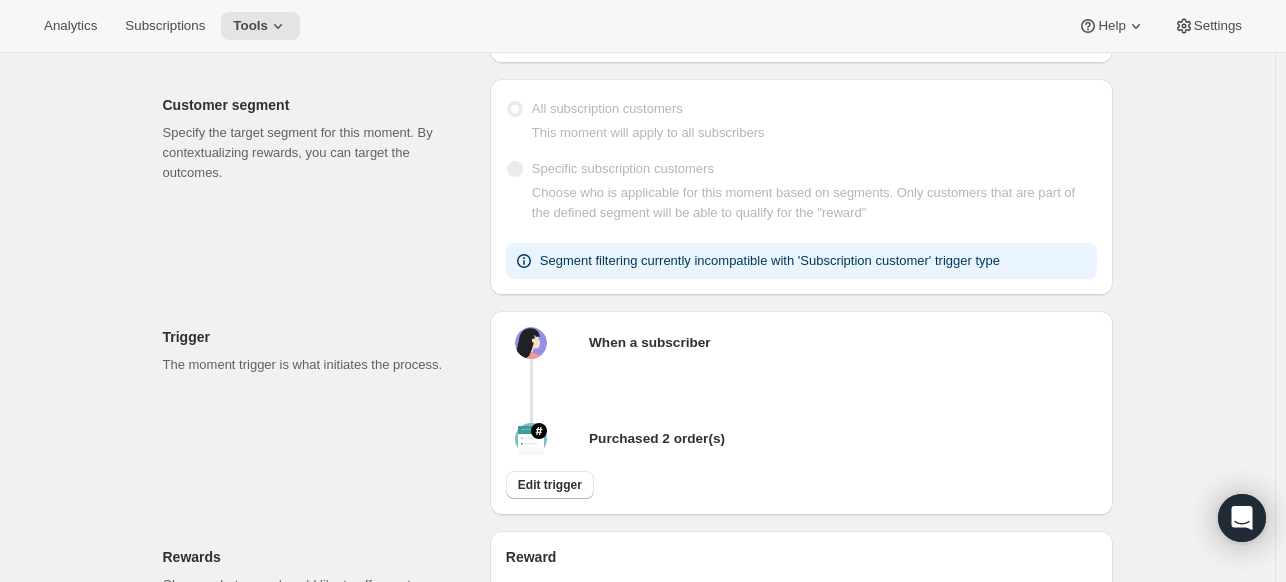 scroll, scrollTop: 500, scrollLeft: 0, axis: vertical 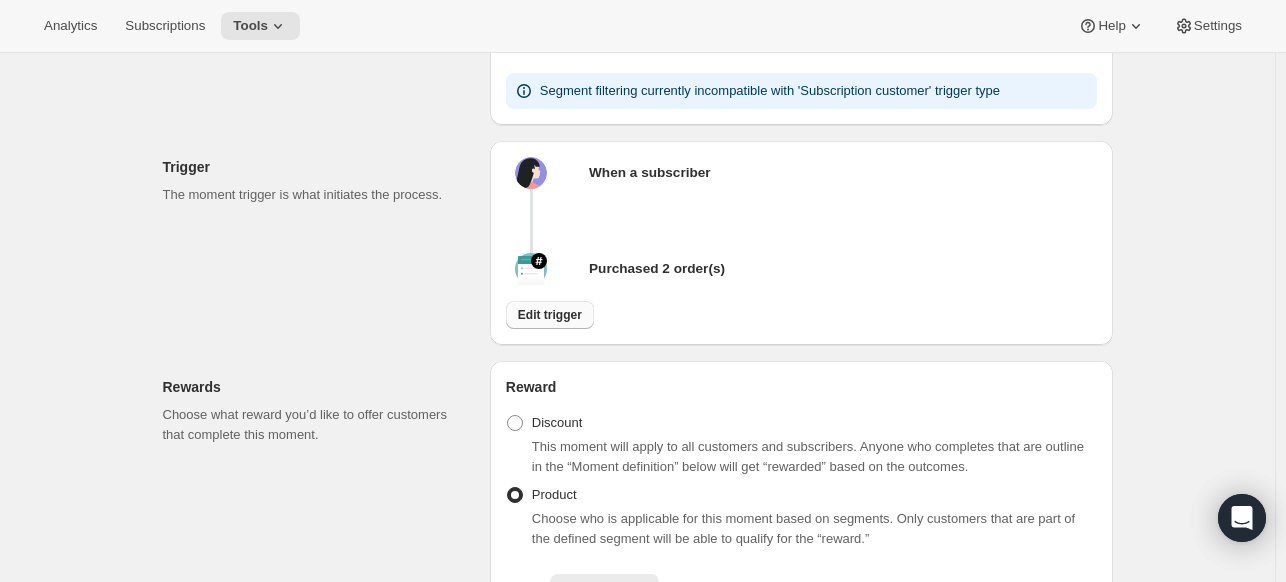 click on "Edit trigger" at bounding box center (550, 315) 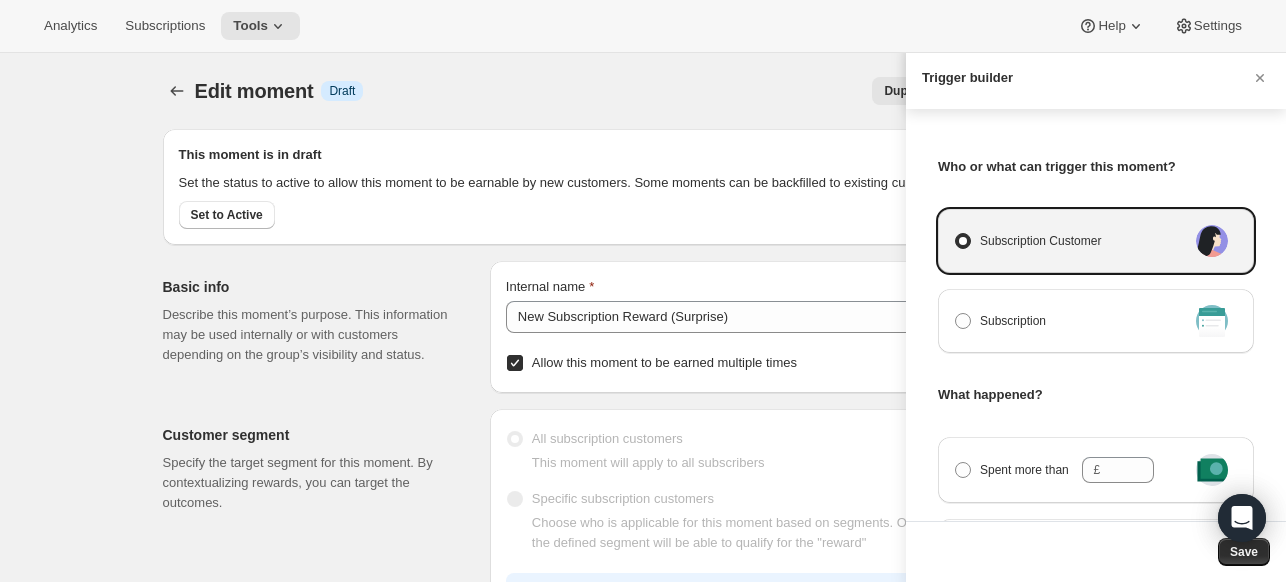 scroll, scrollTop: 0, scrollLeft: 0, axis: both 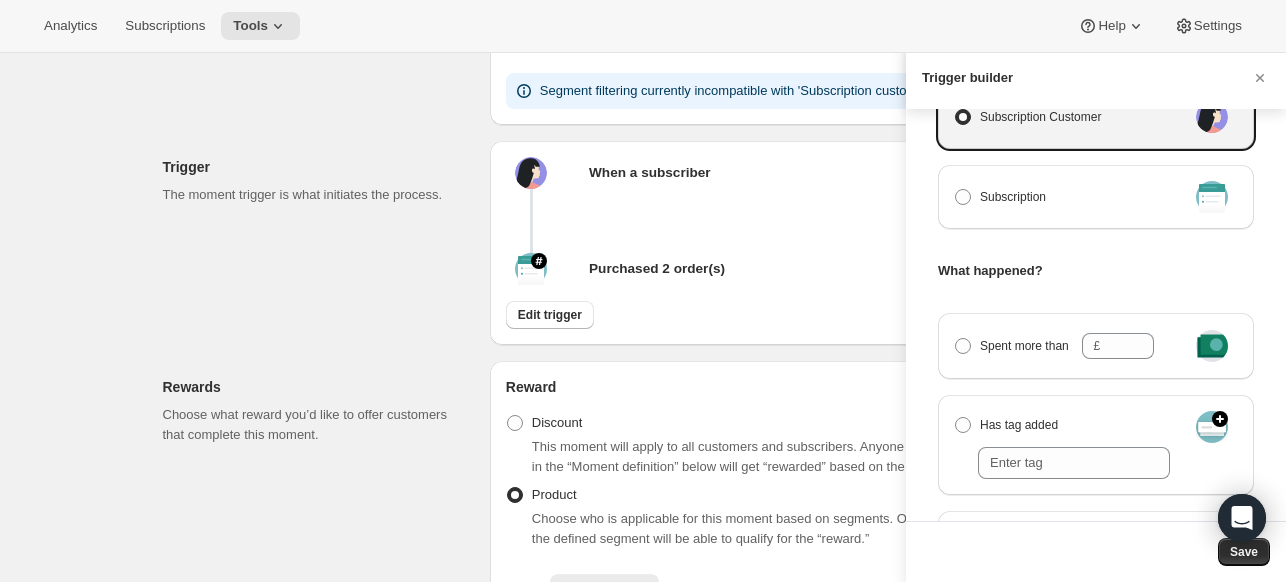 drag, startPoint x: 1256, startPoint y: 56, endPoint x: 1258, endPoint y: 66, distance: 10.198039 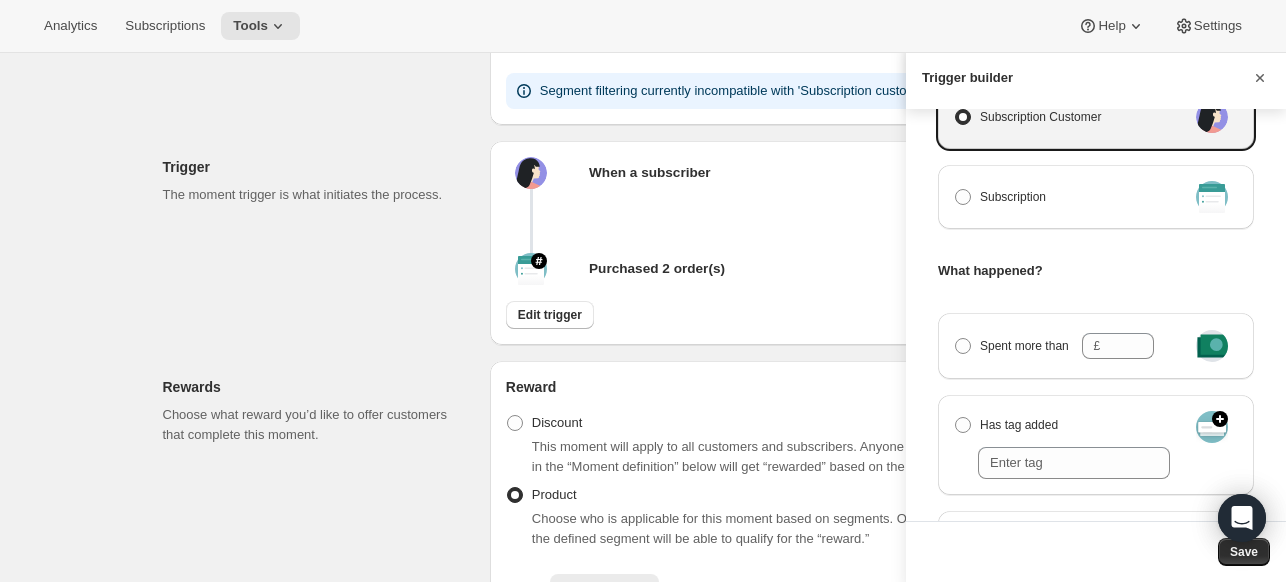 click 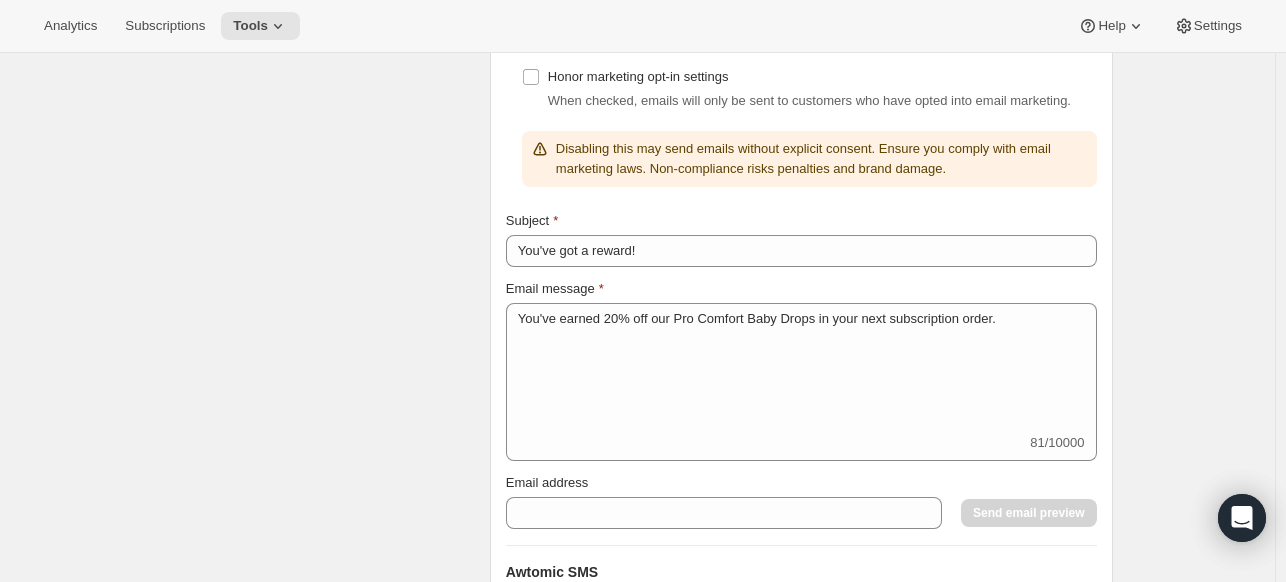 scroll, scrollTop: 2500, scrollLeft: 0, axis: vertical 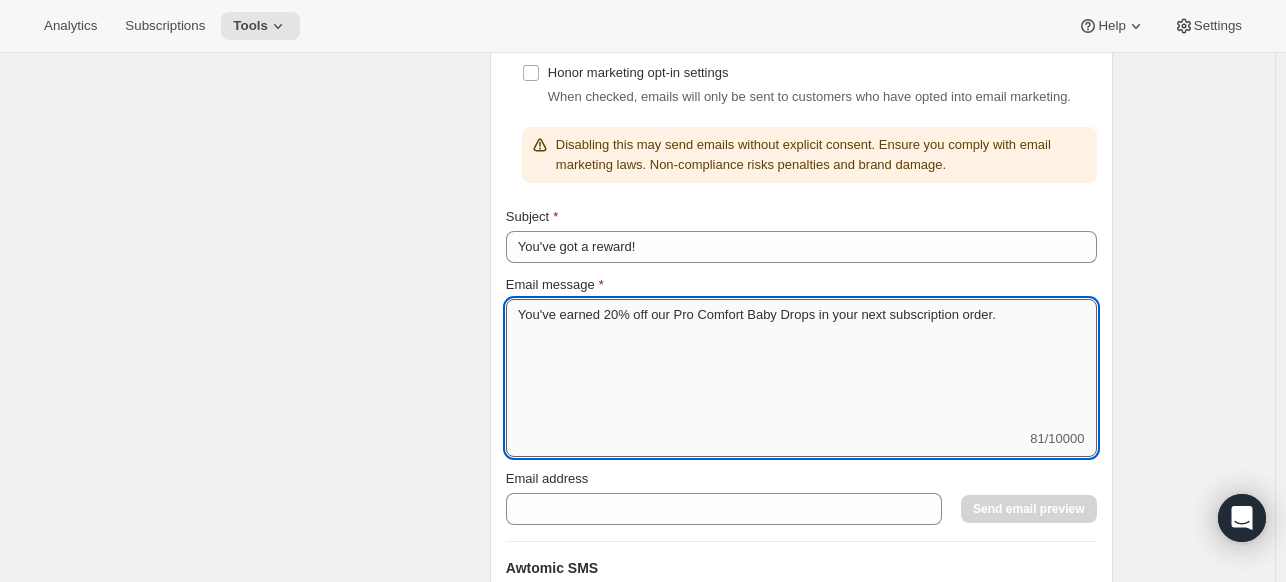 click on "You've earned 20% off our Pro Comfort Baby Drops in your next subscription order." at bounding box center [801, 364] 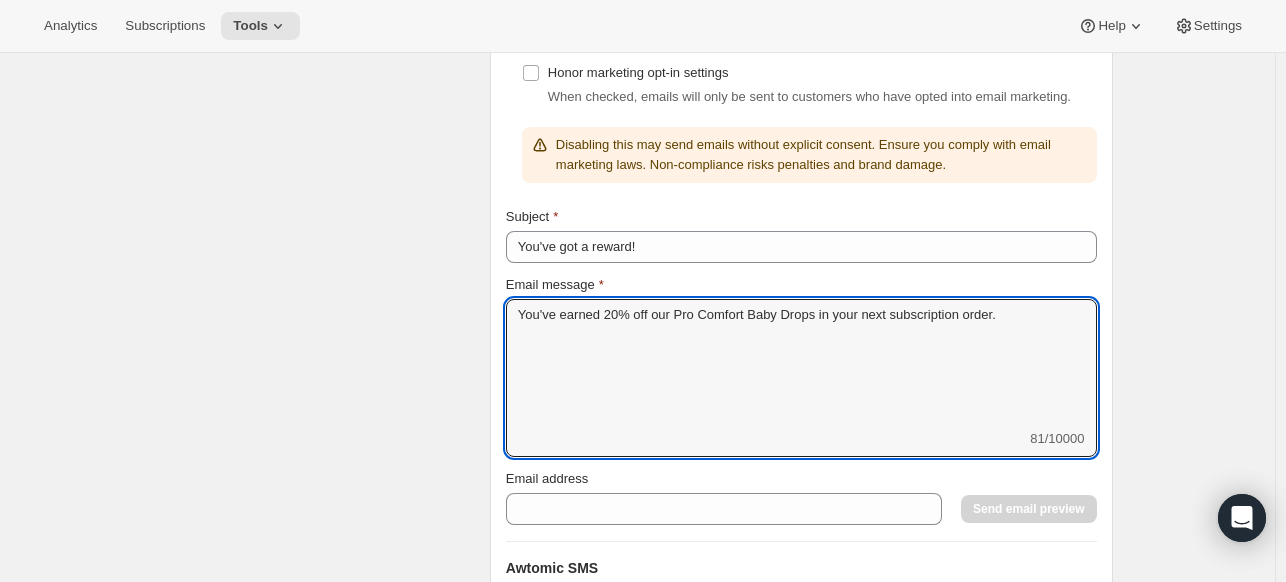 scroll, scrollTop: 2700, scrollLeft: 0, axis: vertical 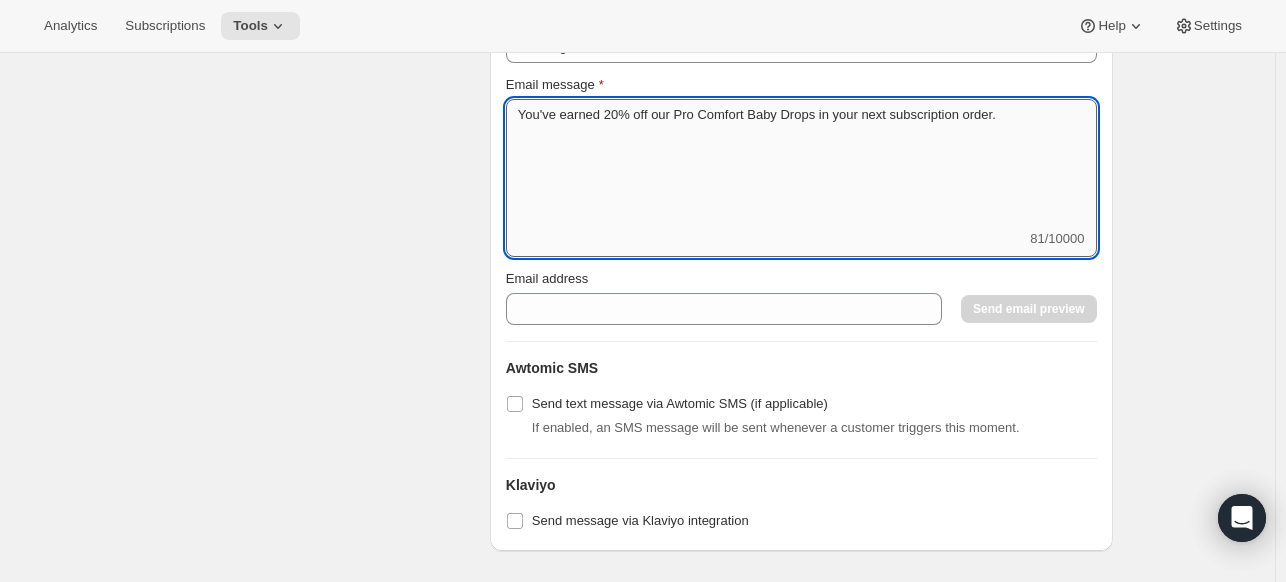 click on "You've earned 20% off our Pro Comfort Baby Drops in your next subscription order." at bounding box center [801, 164] 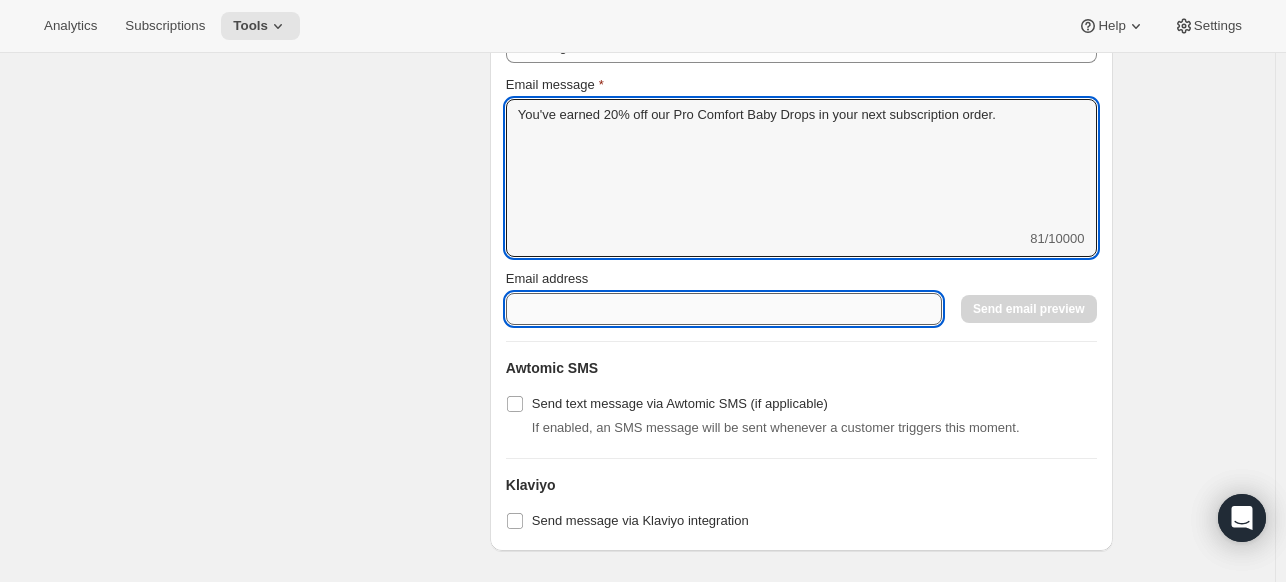 click on "Email address" at bounding box center [724, 309] 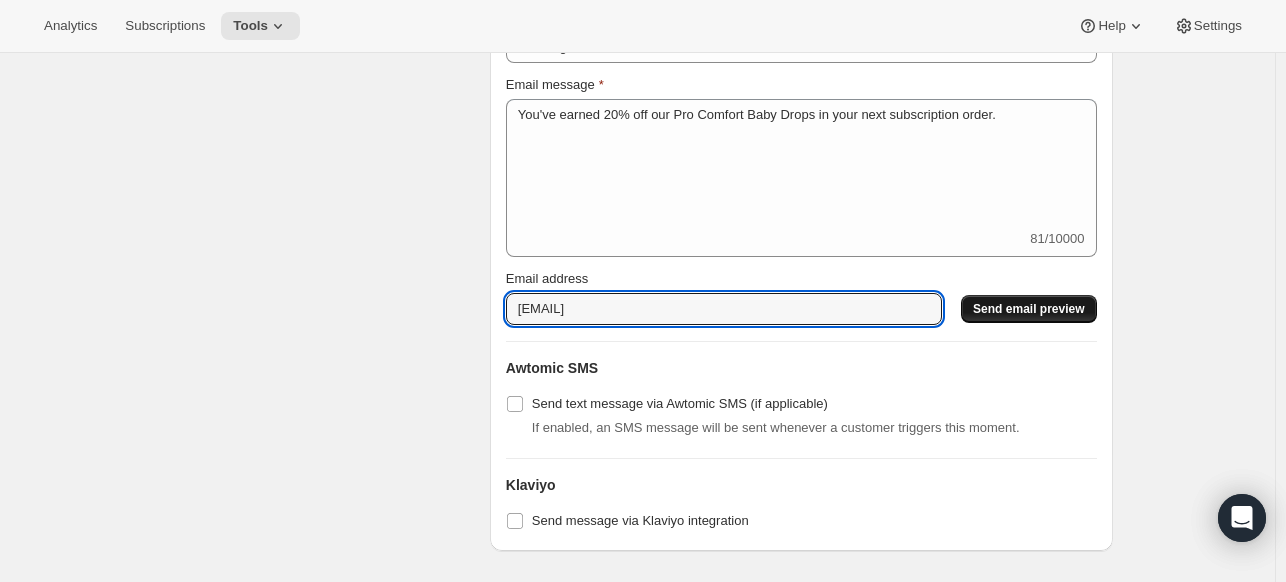type on "[EMAIL]" 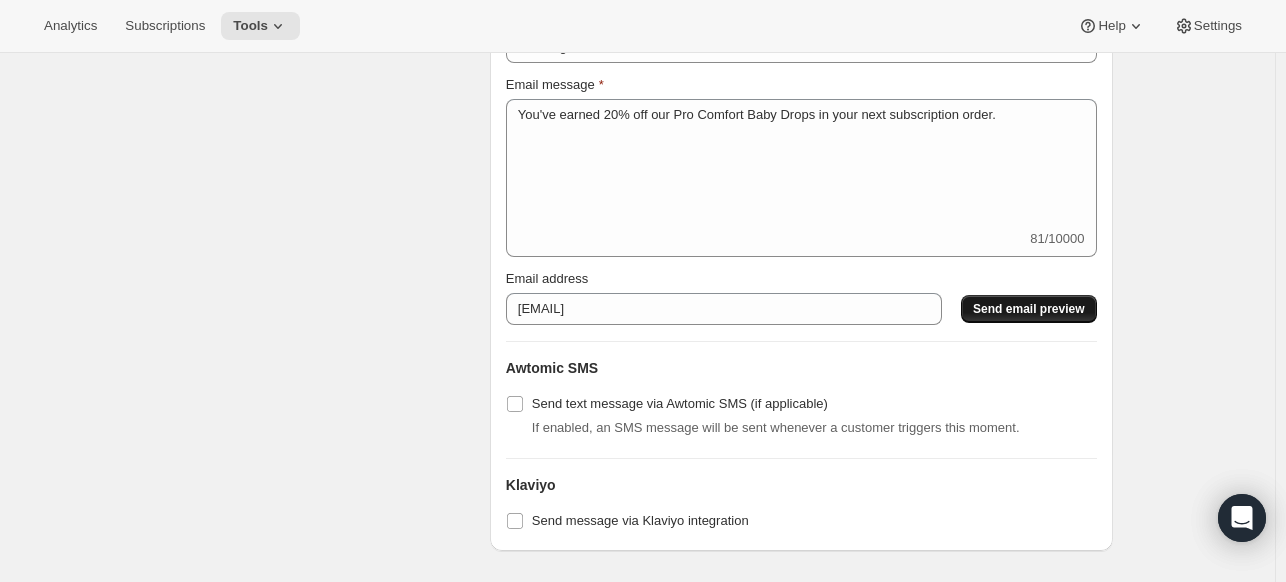 click on "Send email preview" at bounding box center (1028, 309) 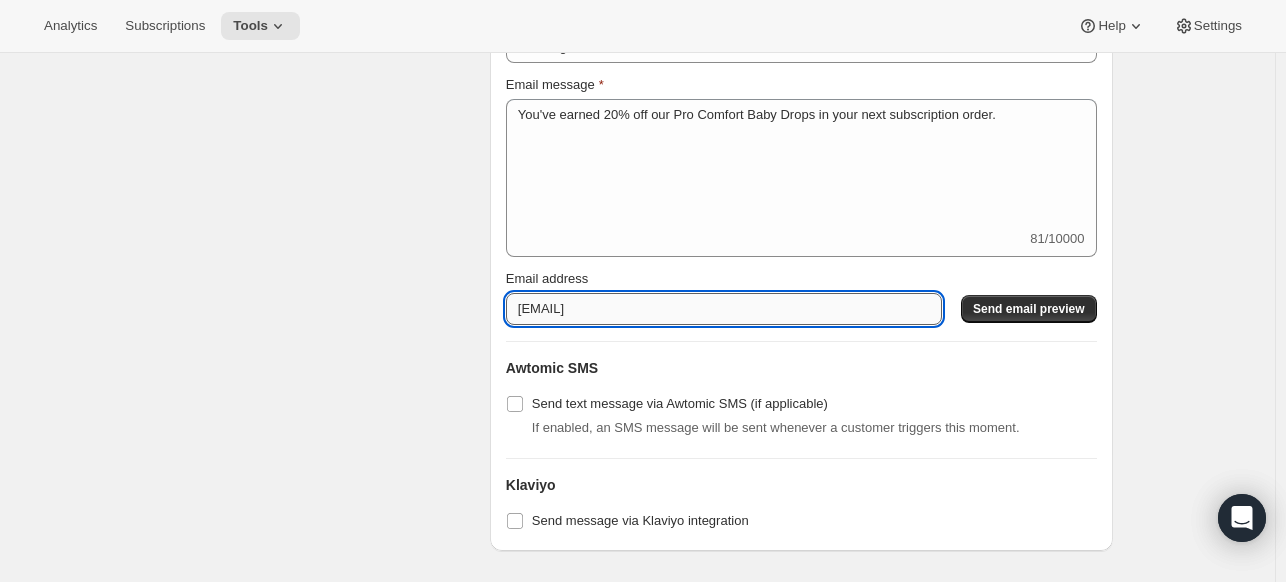 click on "[EMAIL]" at bounding box center (724, 309) 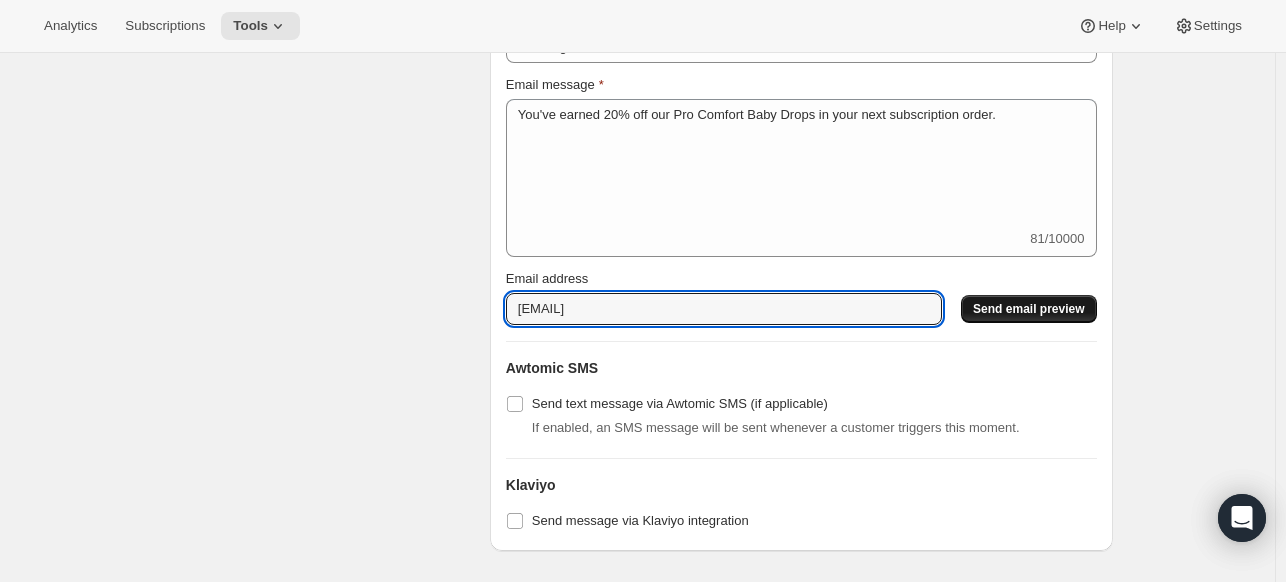 click on "Send email preview" at bounding box center [1028, 309] 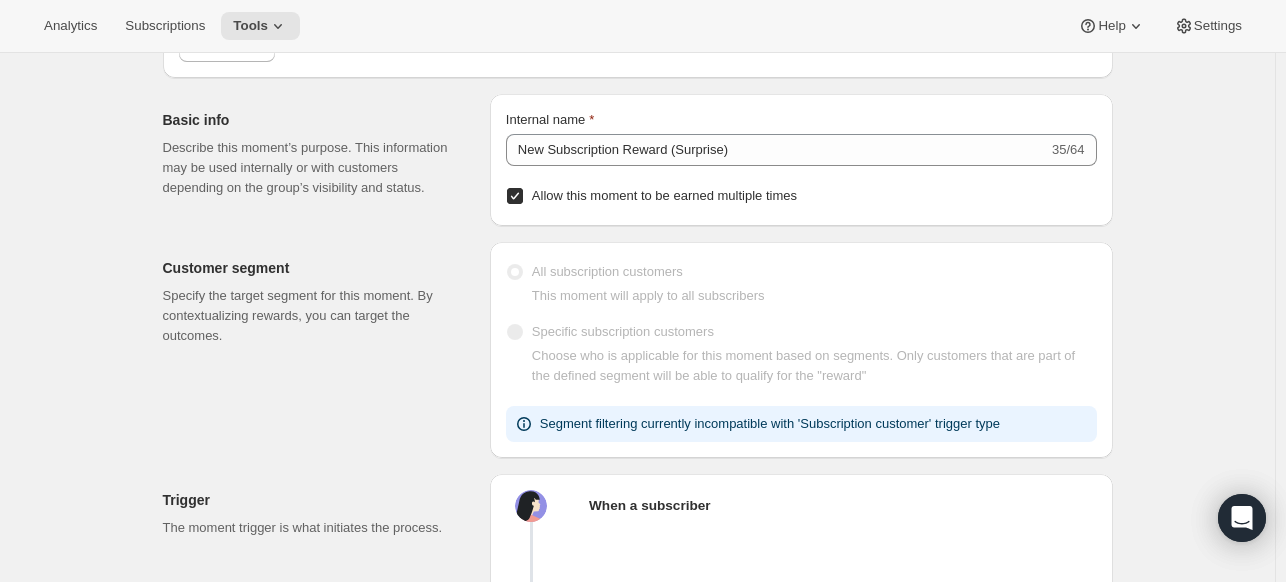 scroll, scrollTop: 0, scrollLeft: 0, axis: both 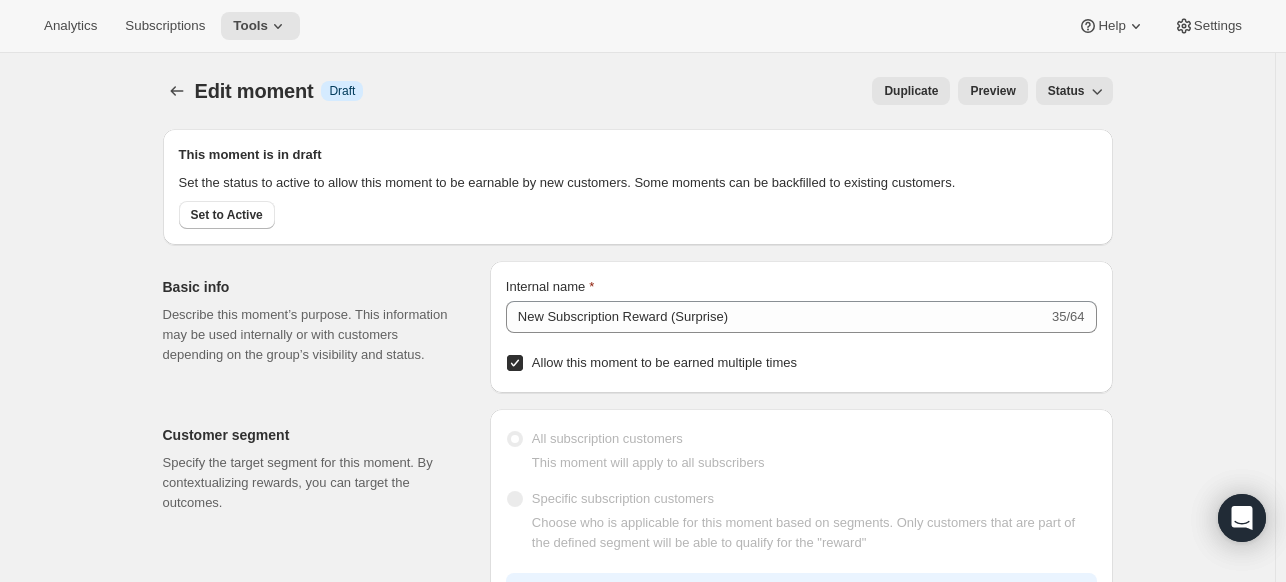 click on "Preview" at bounding box center [992, 91] 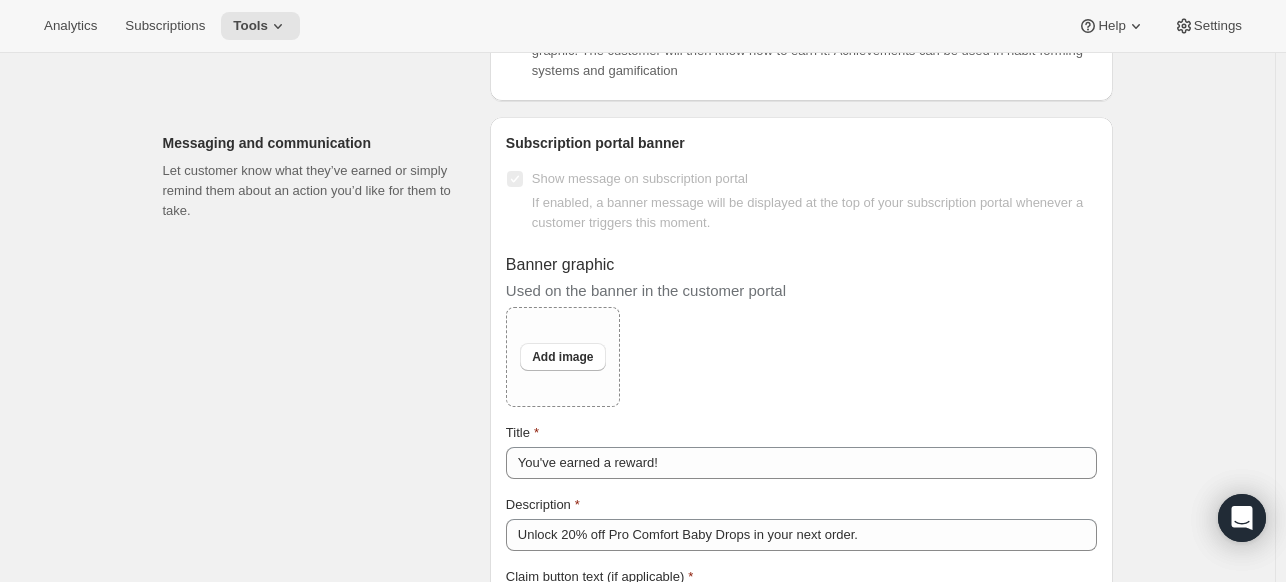 scroll, scrollTop: 1800, scrollLeft: 0, axis: vertical 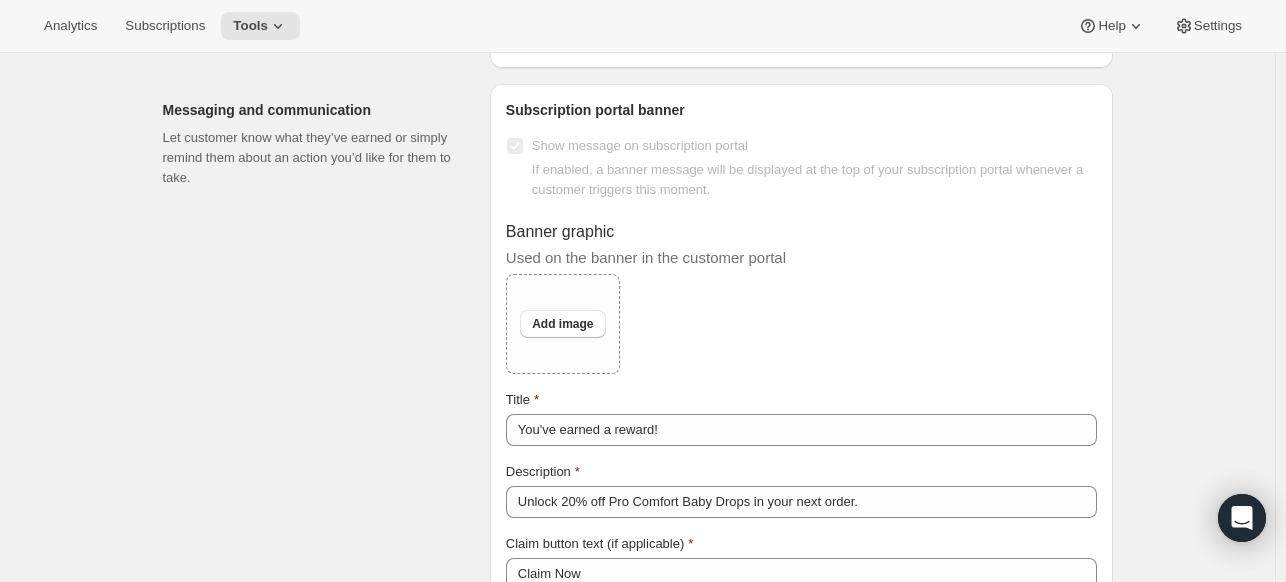 click on "If enabled, a banner message will be displayed at the top of your subscription portal whenever a customer triggers this moment." at bounding box center (807, 179) 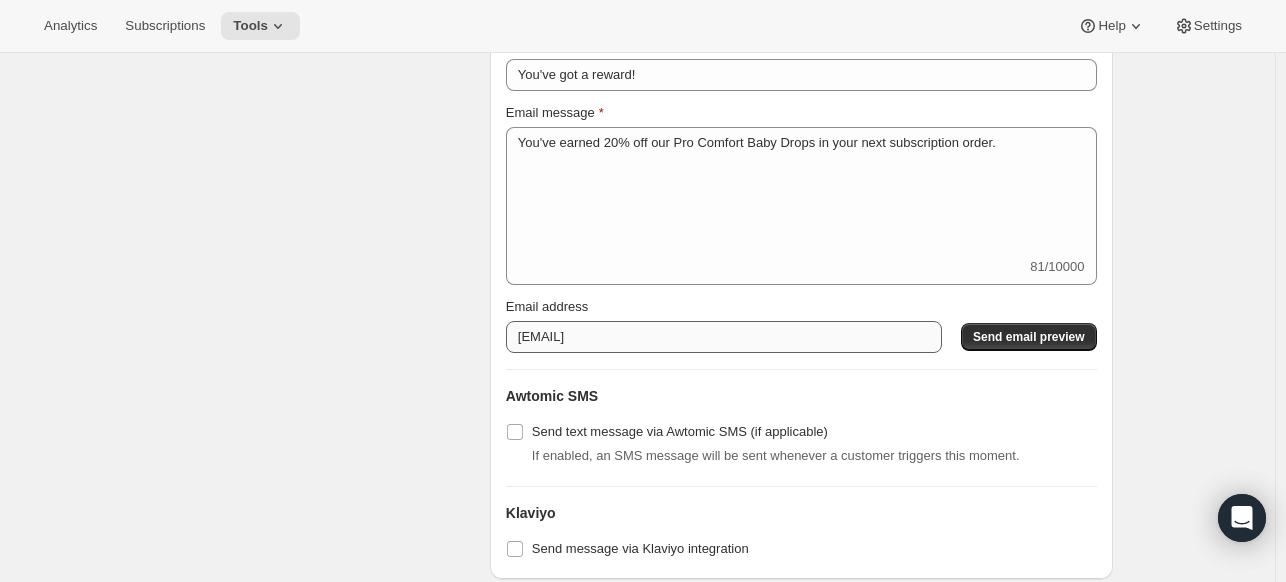 scroll, scrollTop: 2773, scrollLeft: 0, axis: vertical 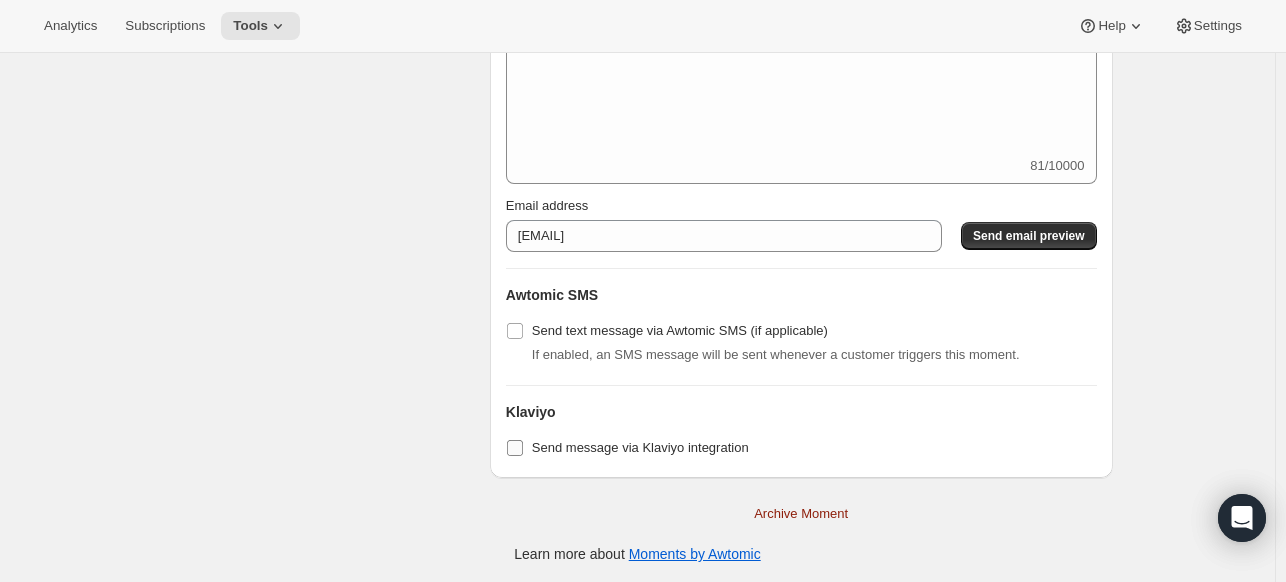 click on "Send message via Klaviyo integration" at bounding box center [515, 448] 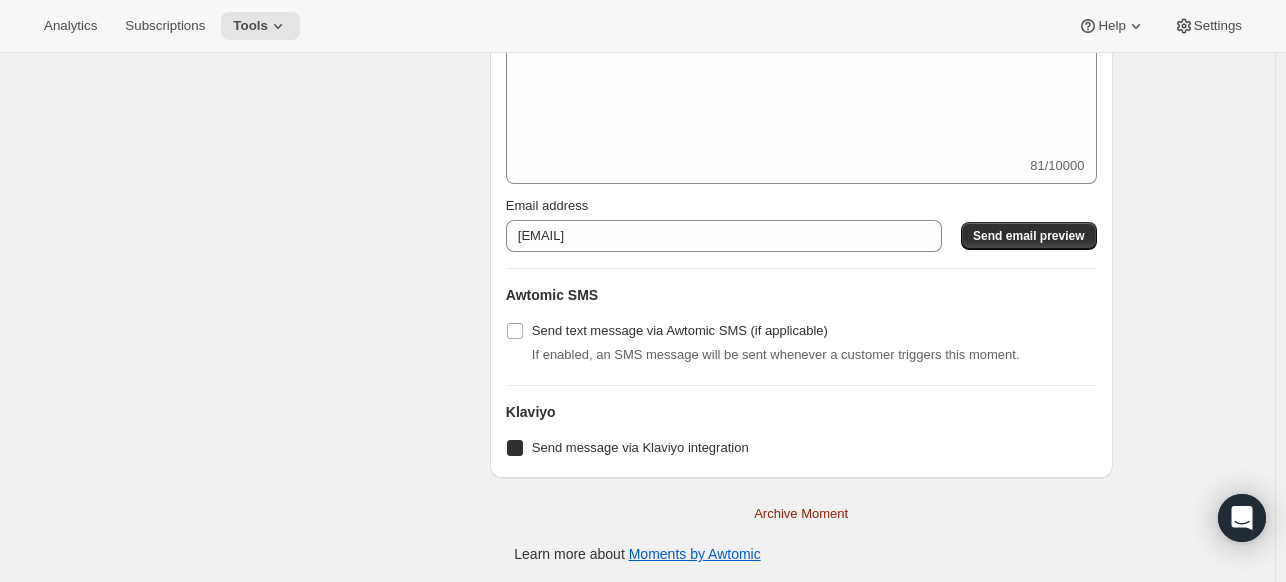 checkbox on "true" 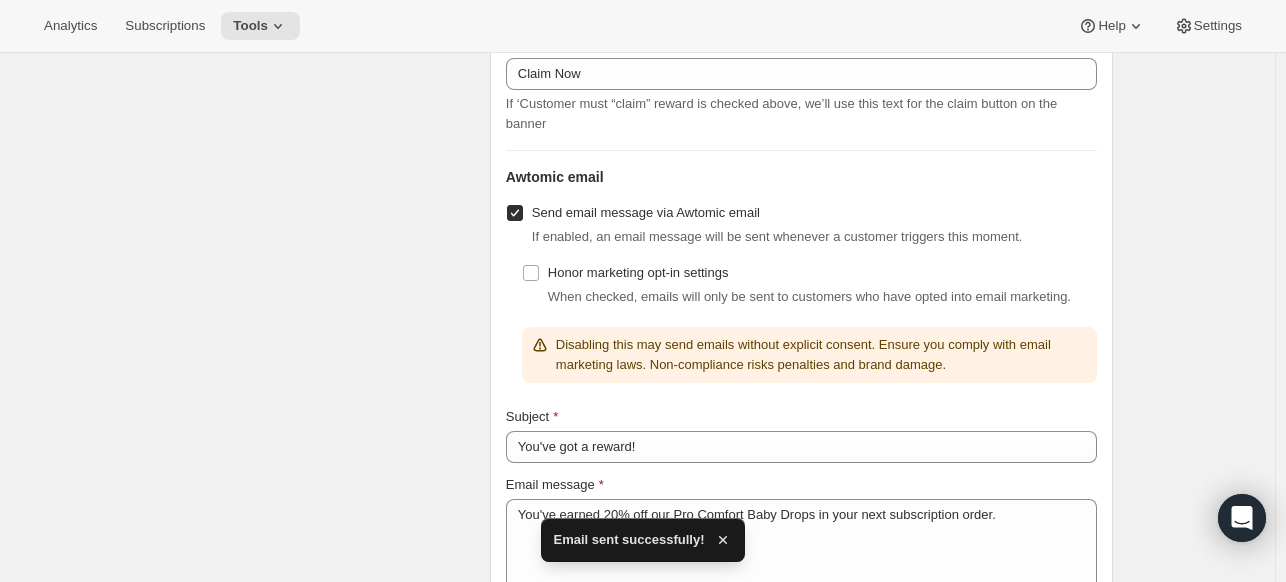 scroll, scrollTop: 1973, scrollLeft: 0, axis: vertical 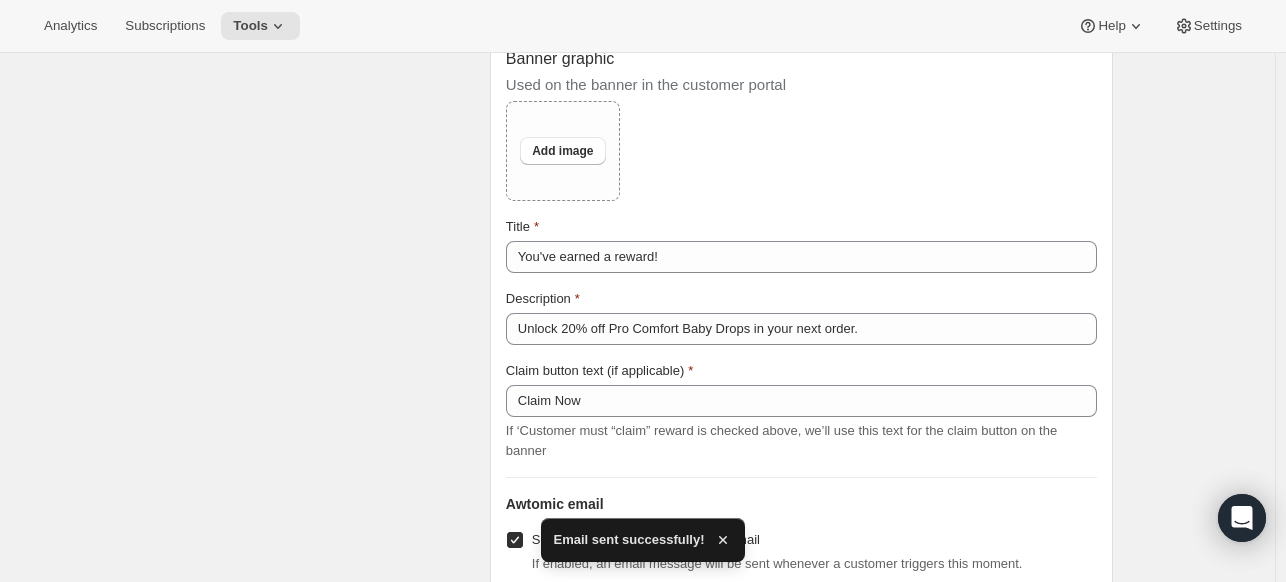 click on "Send email message via Awtomic email" at bounding box center (515, 540) 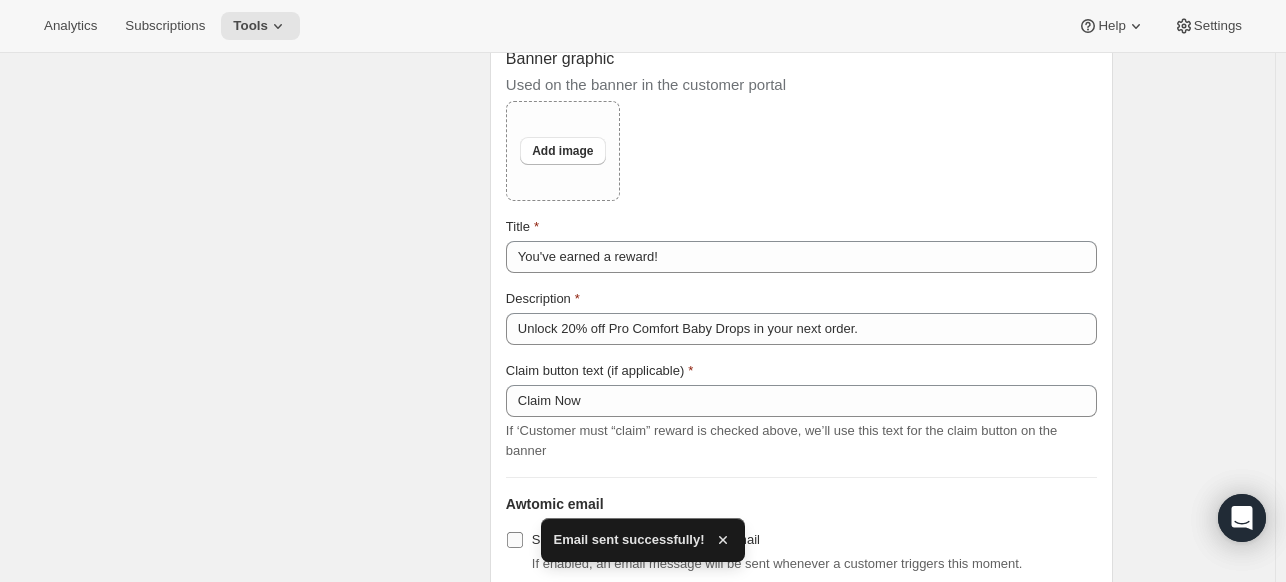checkbox on "false" 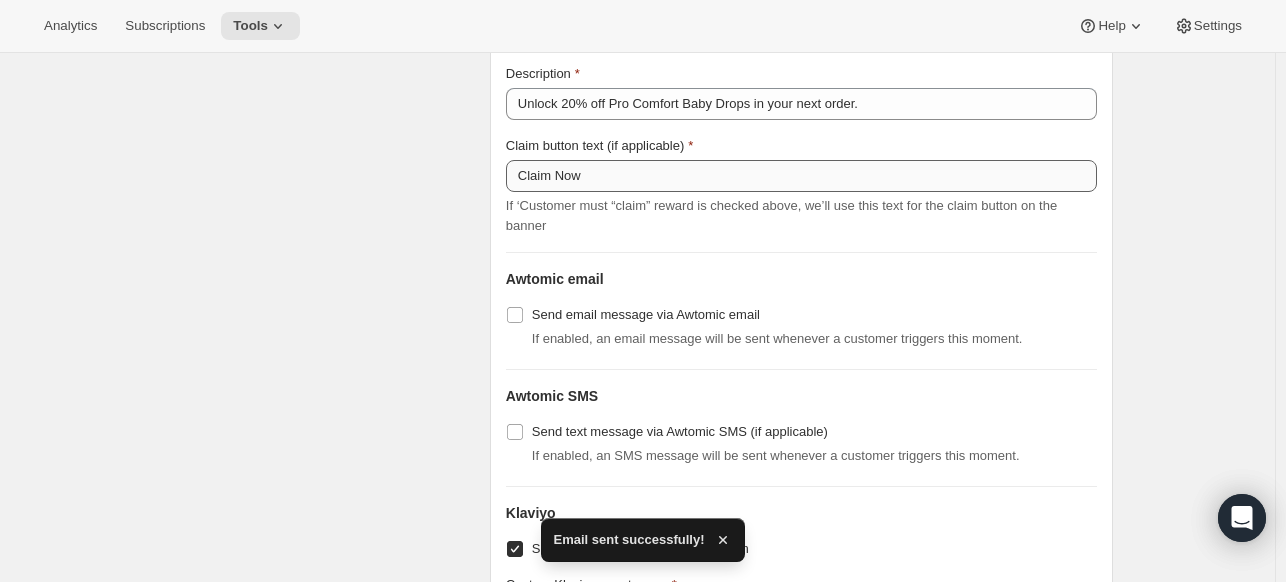 scroll, scrollTop: 2452, scrollLeft: 0, axis: vertical 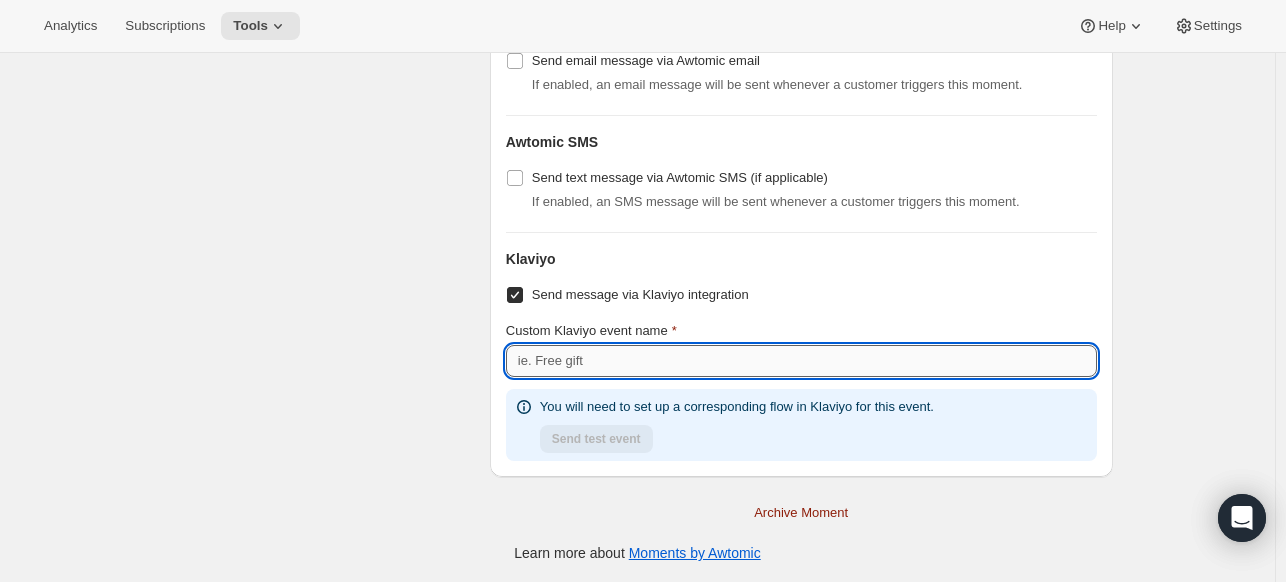 click on "Custom Klaviyo event name" at bounding box center [801, 361] 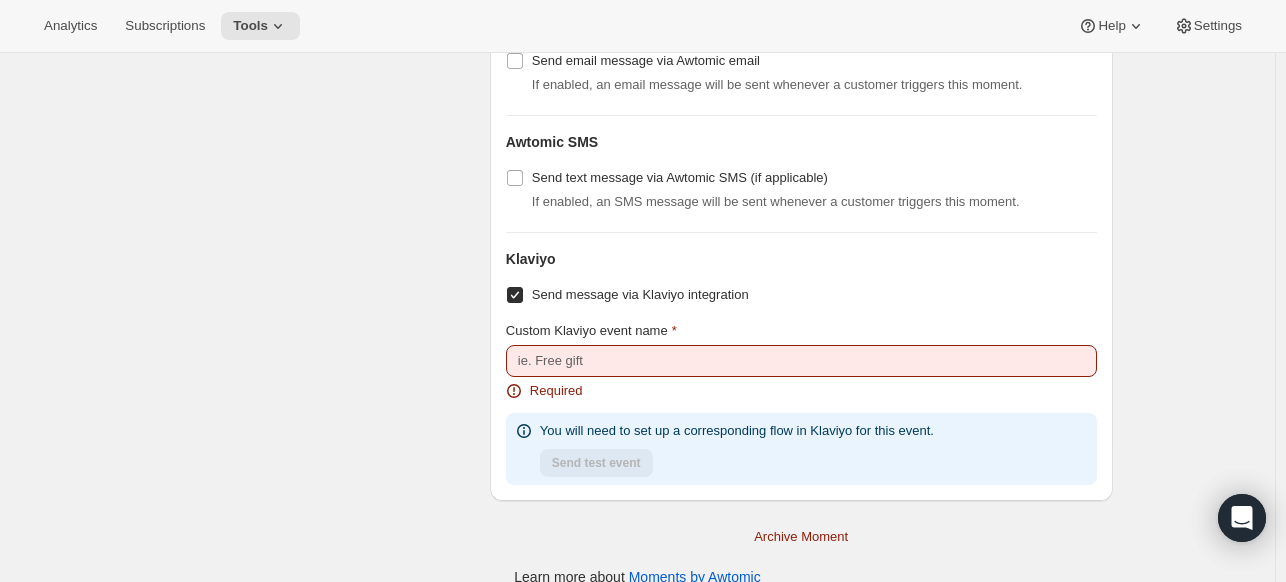 click on "Send message via Klaviyo integration" at bounding box center (801, 295) 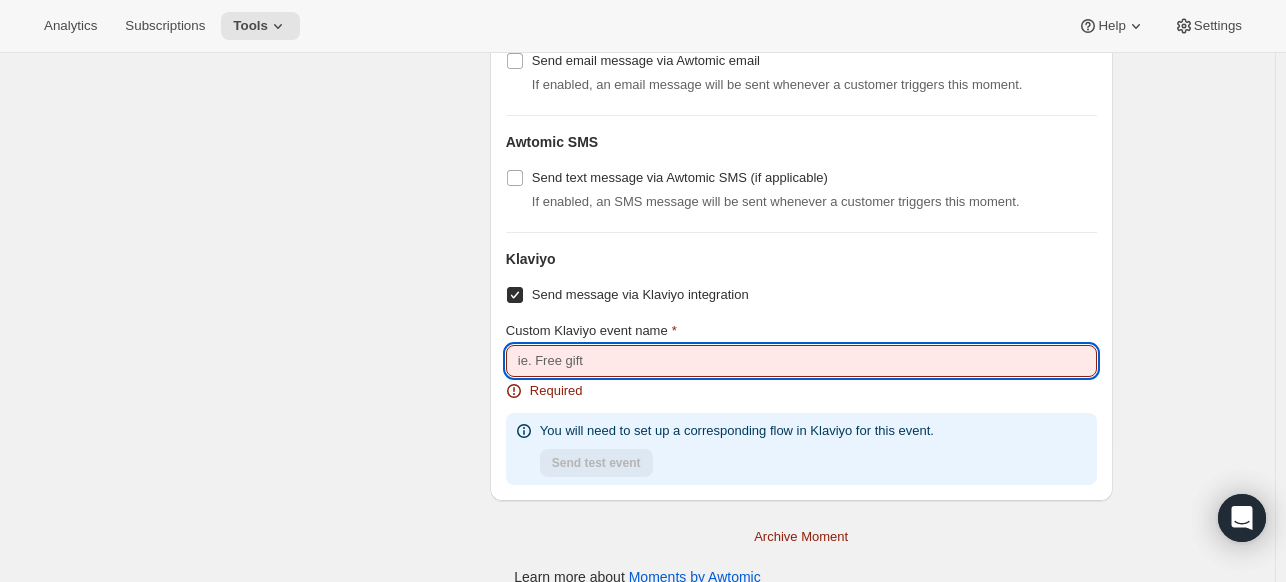 click on "Custom Klaviyo event name" at bounding box center [801, 361] 